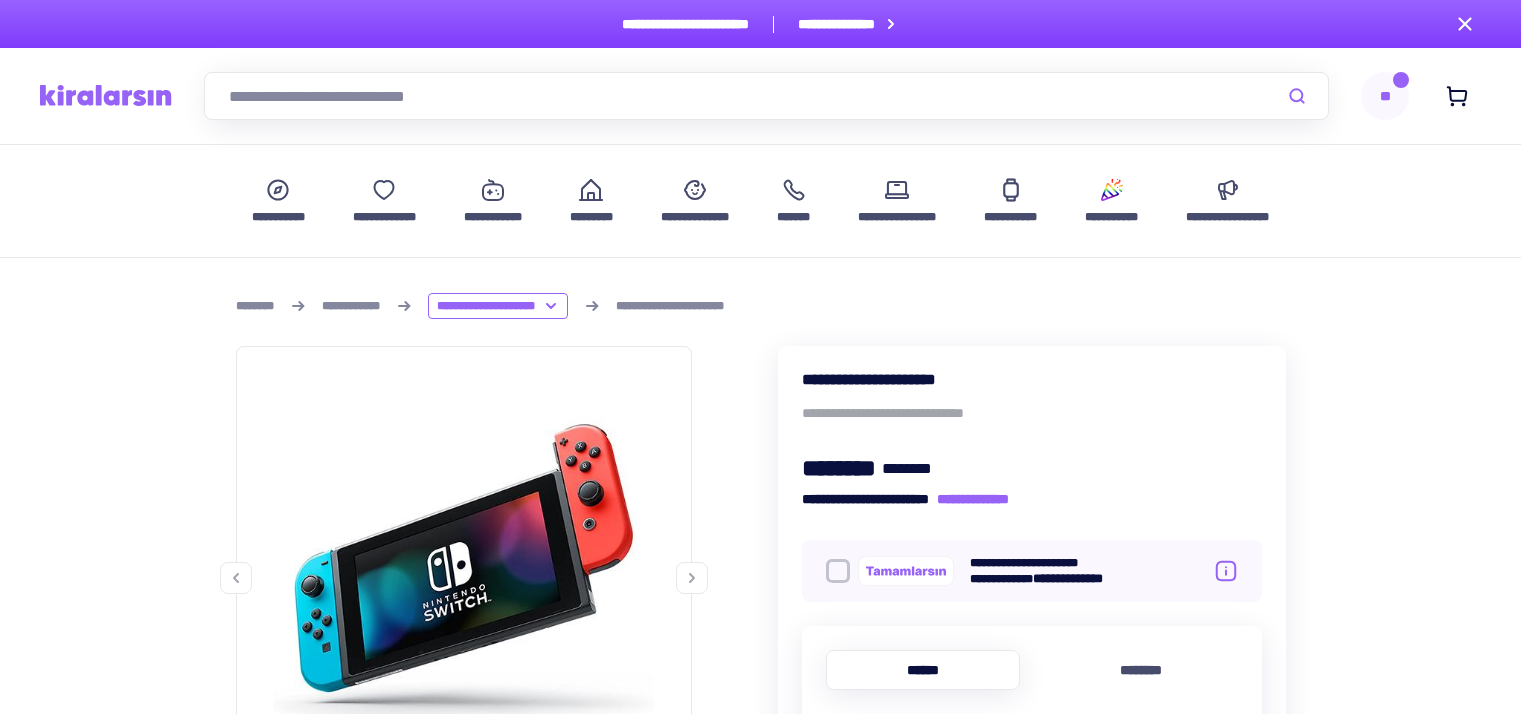 click at bounding box center (766, 96) 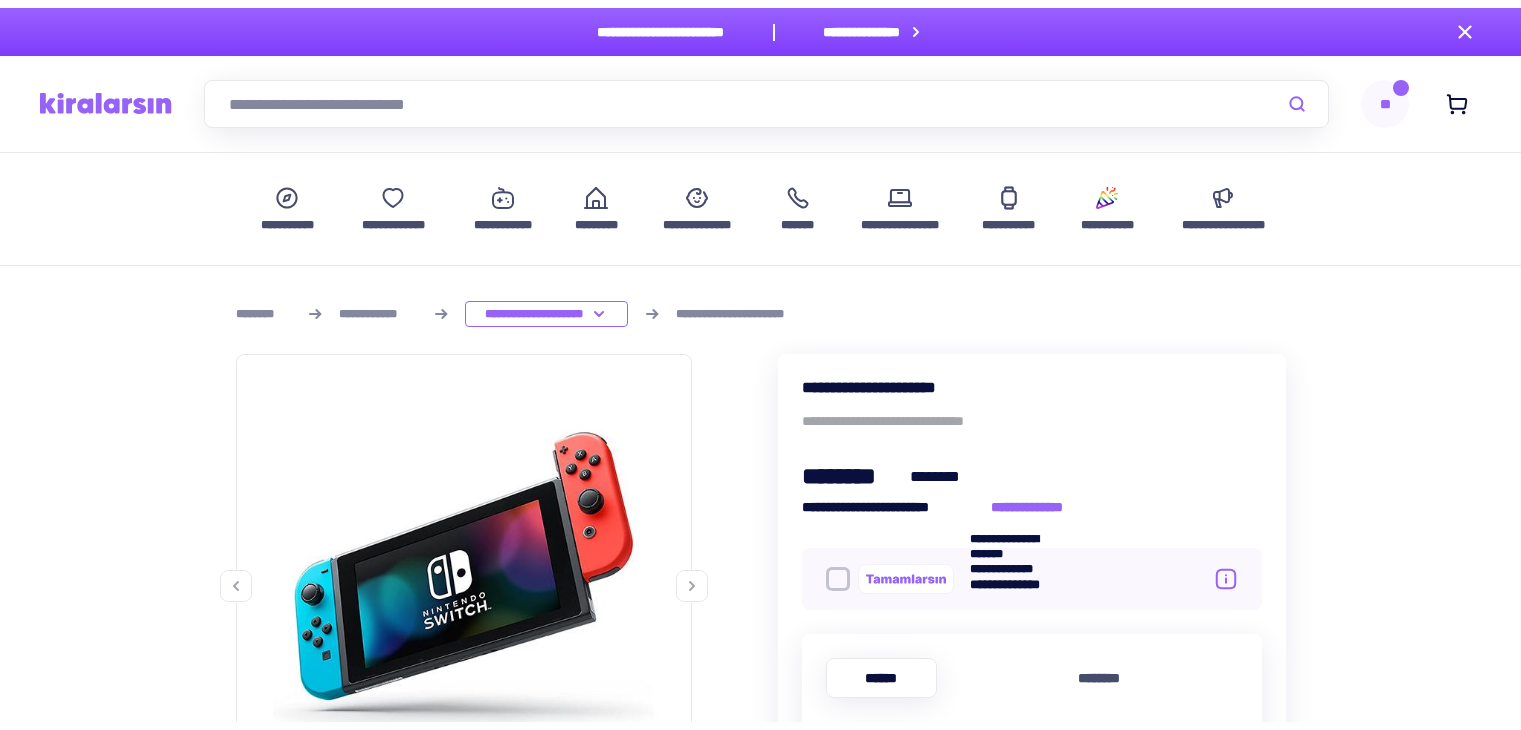 scroll, scrollTop: 0, scrollLeft: 0, axis: both 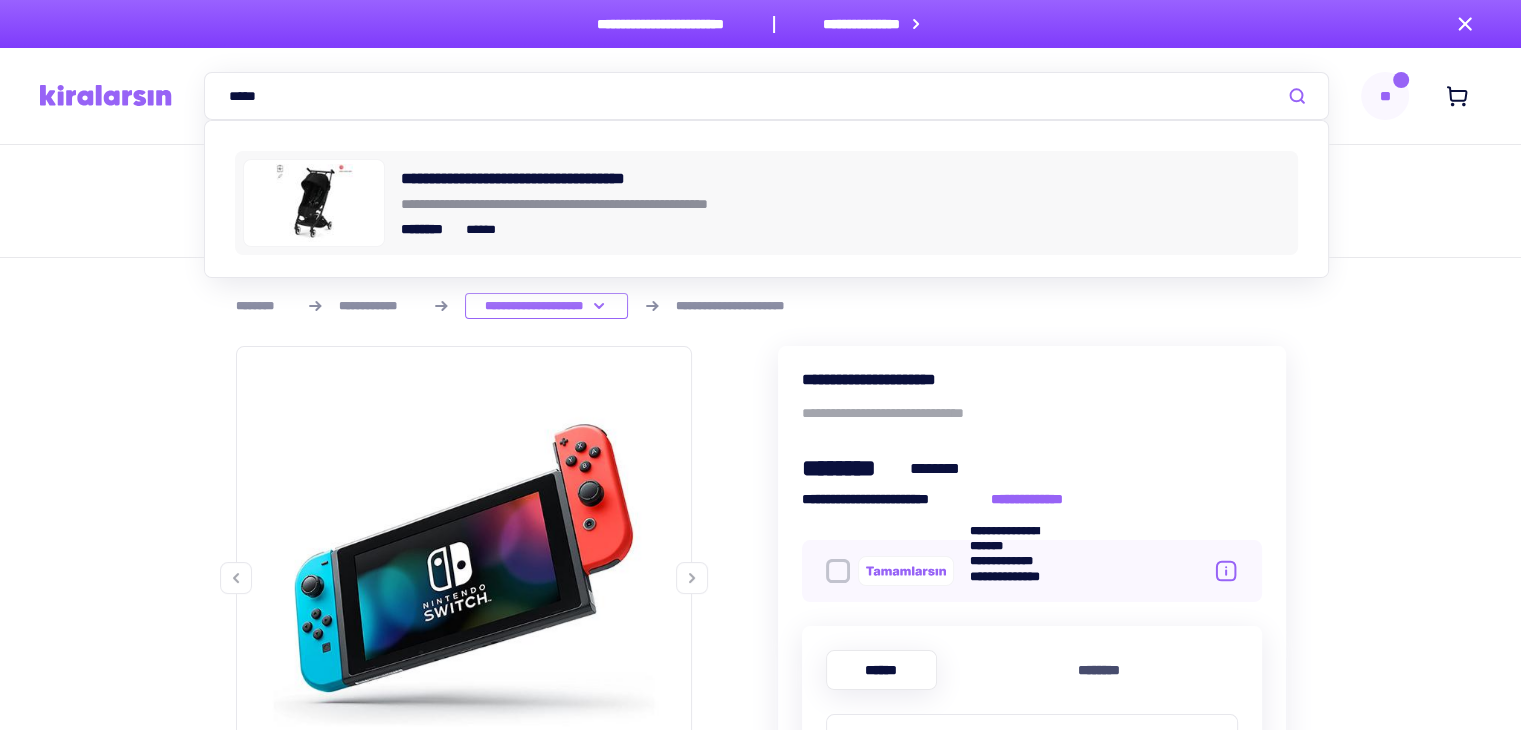 click on "**********" at bounding box center [830, 204] 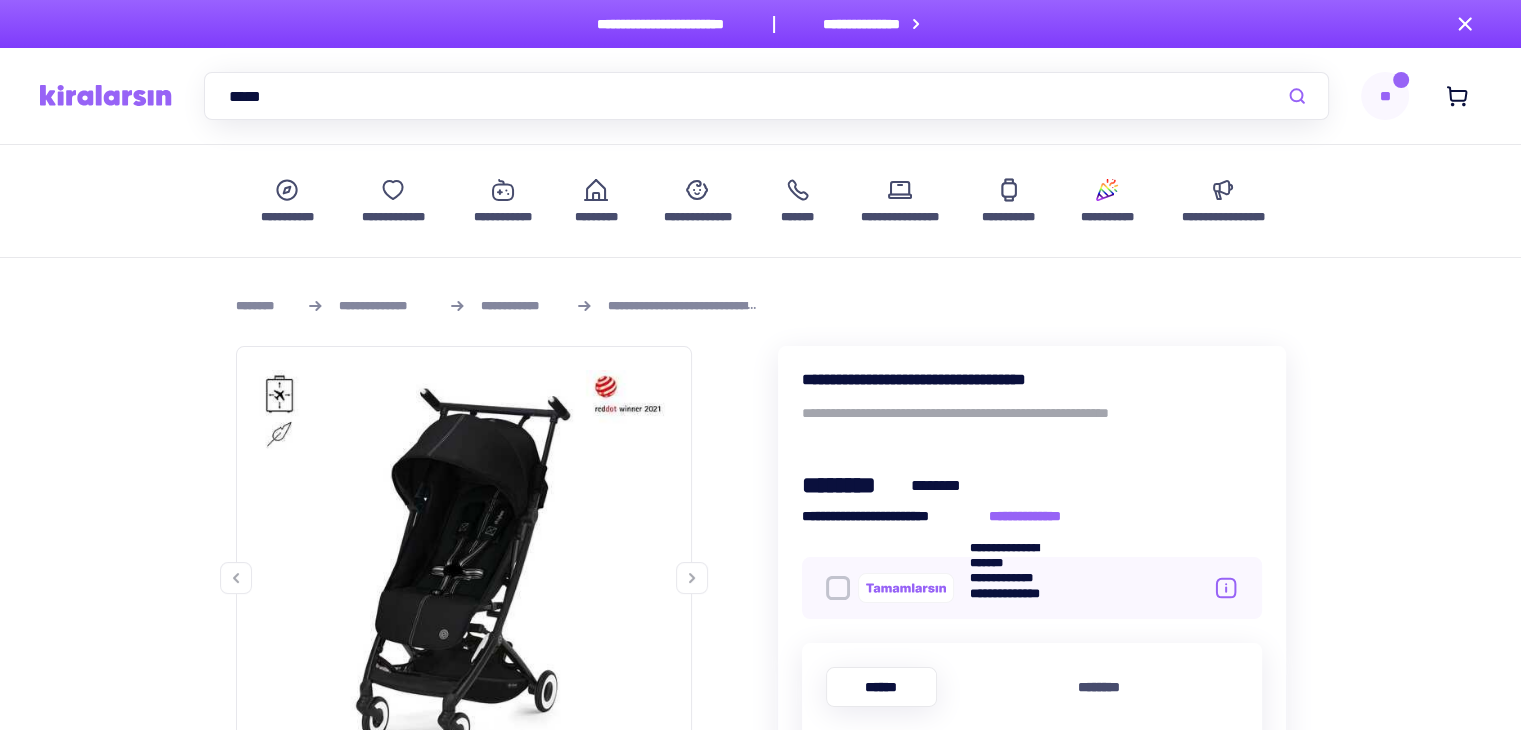 click on "*****" at bounding box center (766, 96) 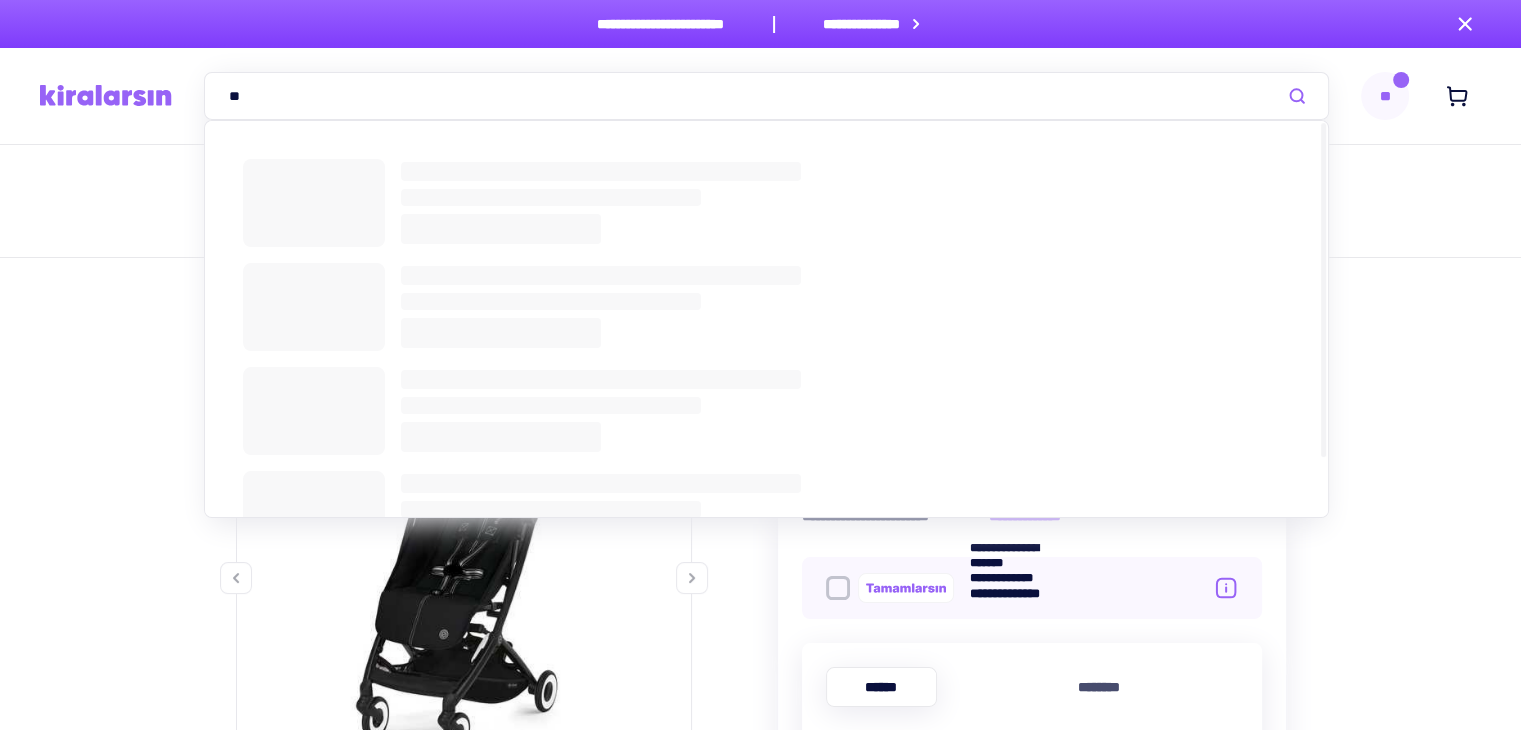 type on "*" 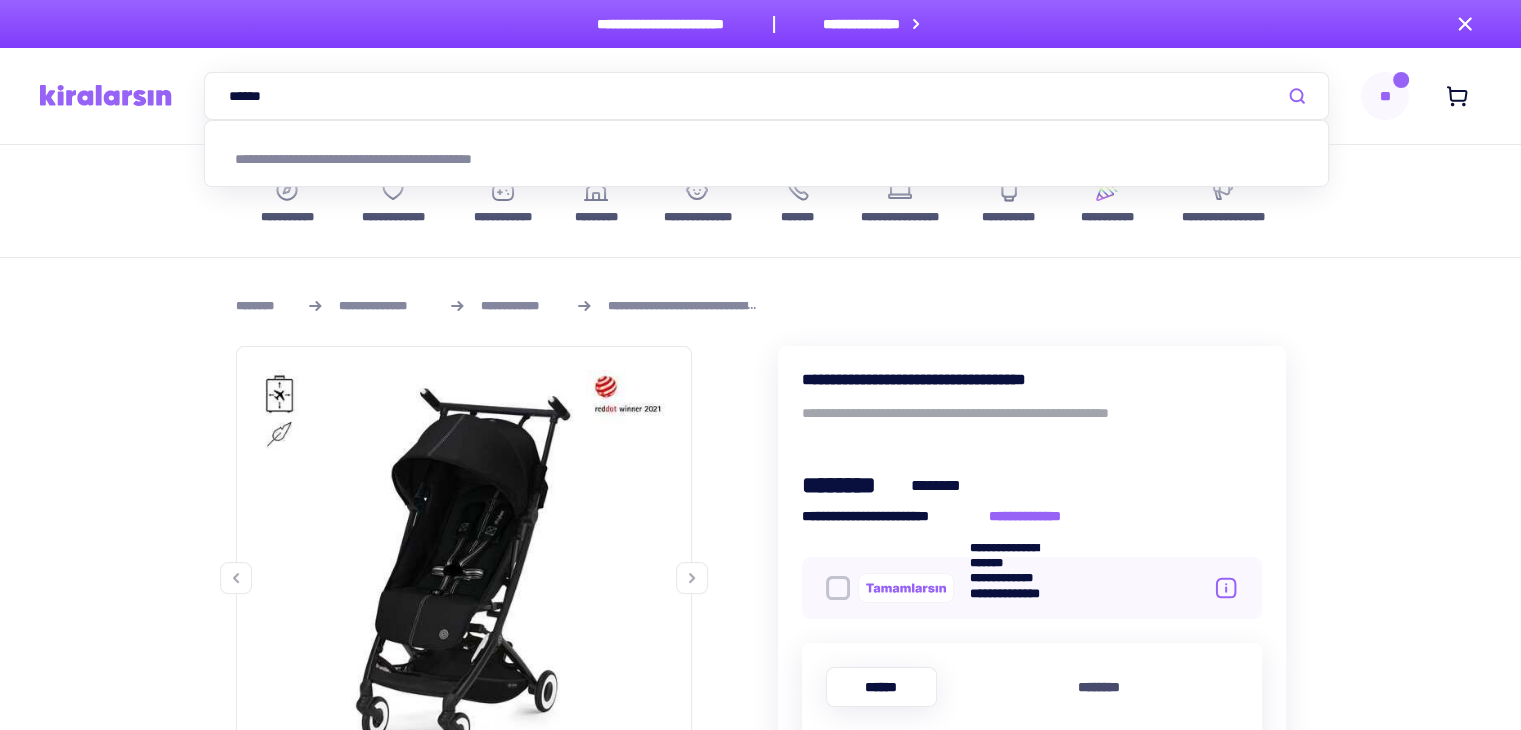 click on "******" at bounding box center (766, 96) 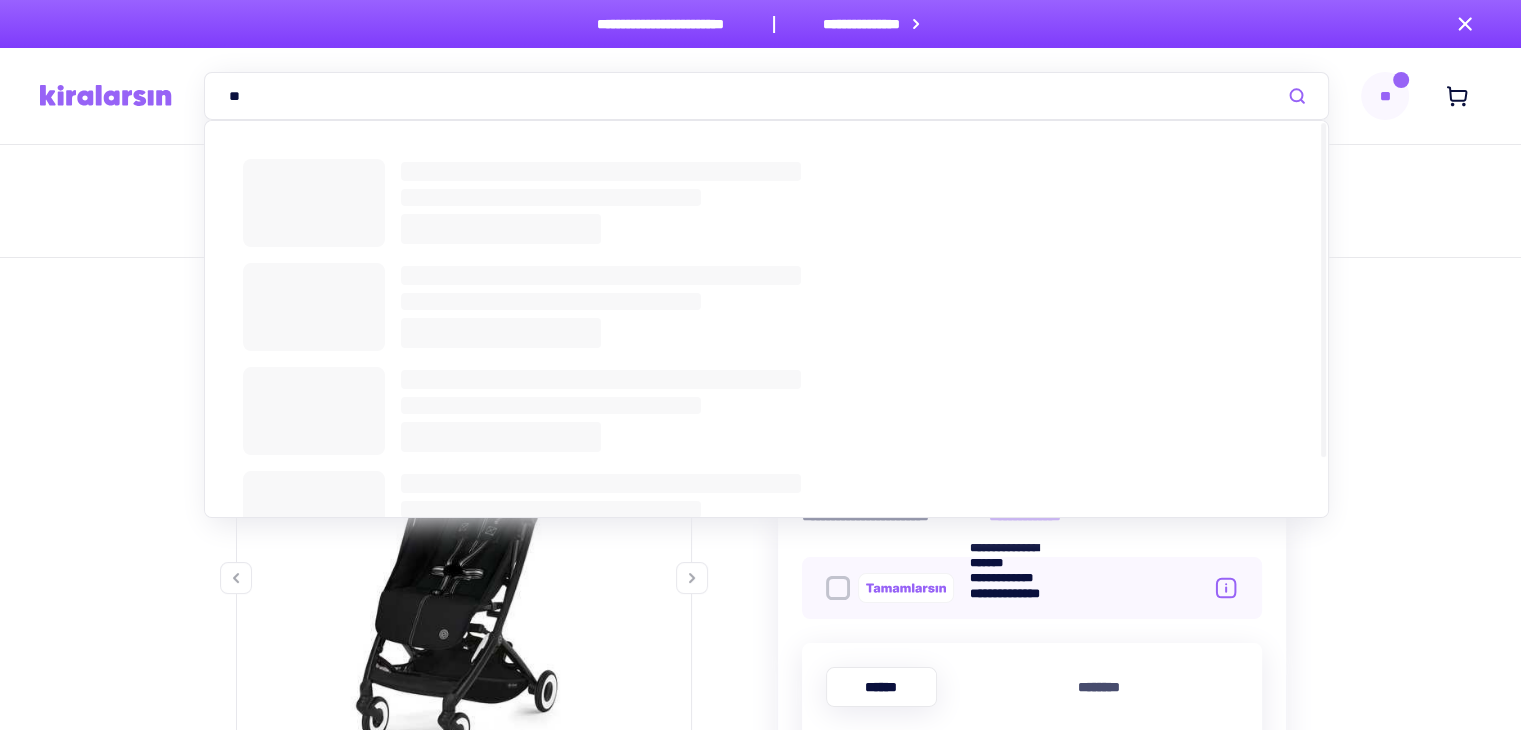 type on "*" 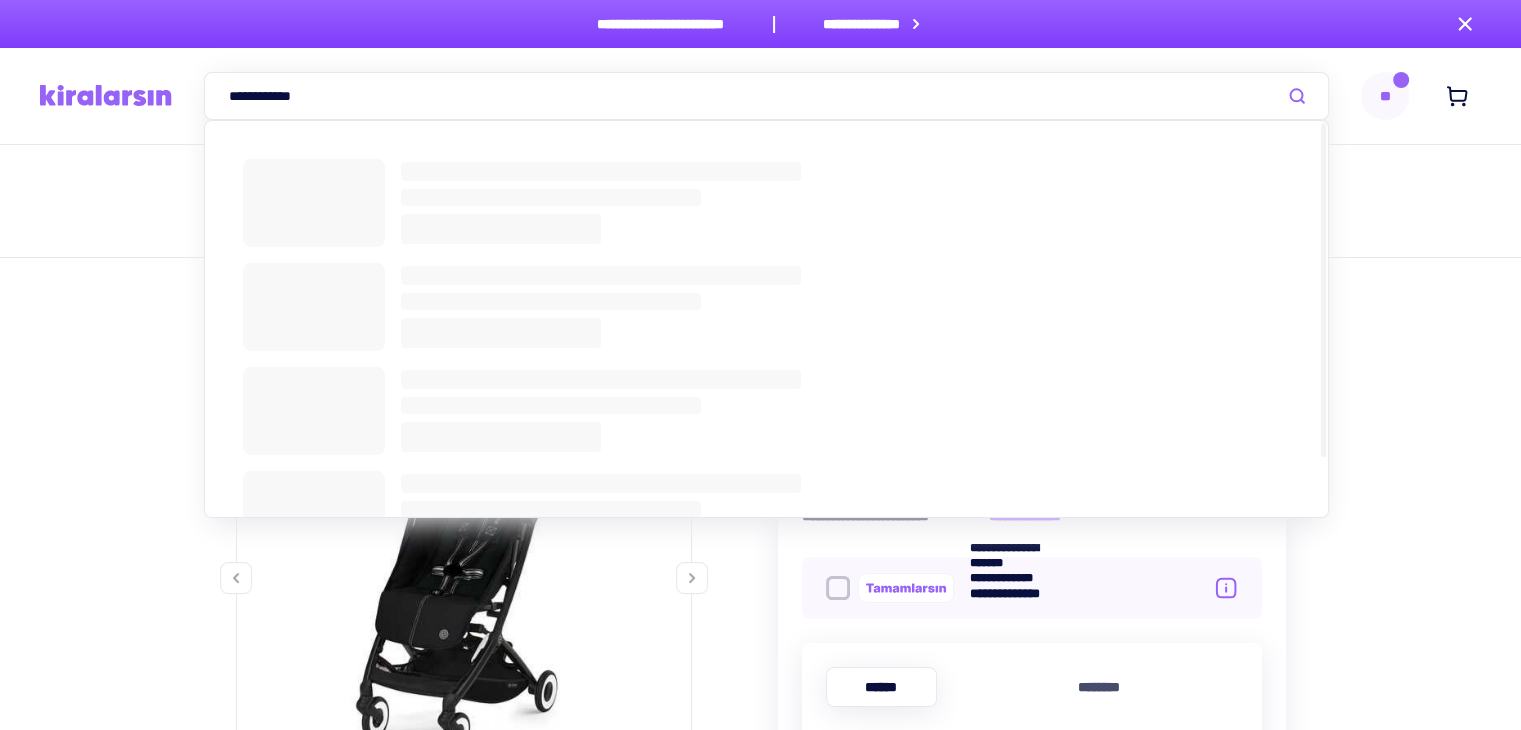 type on "**********" 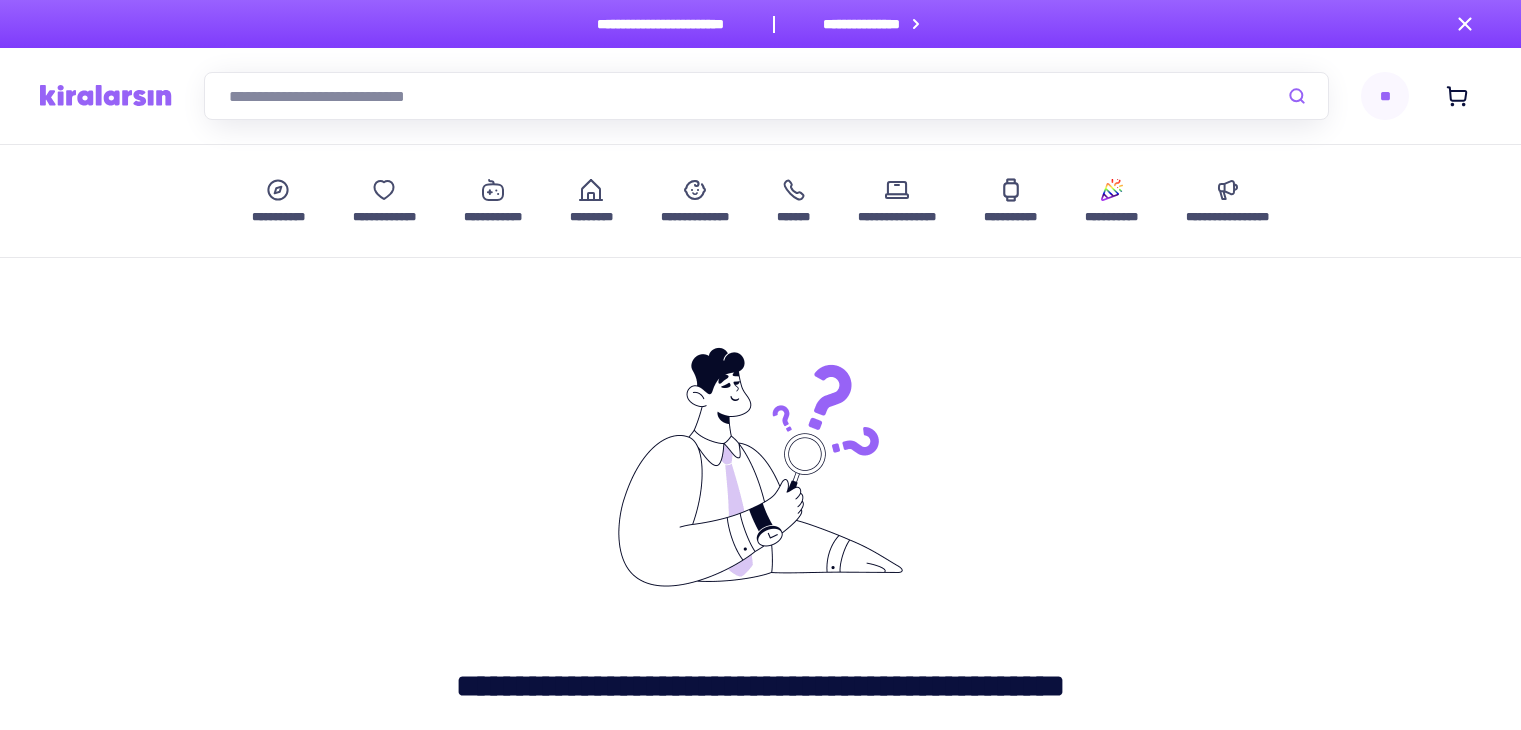 scroll, scrollTop: 0, scrollLeft: 0, axis: both 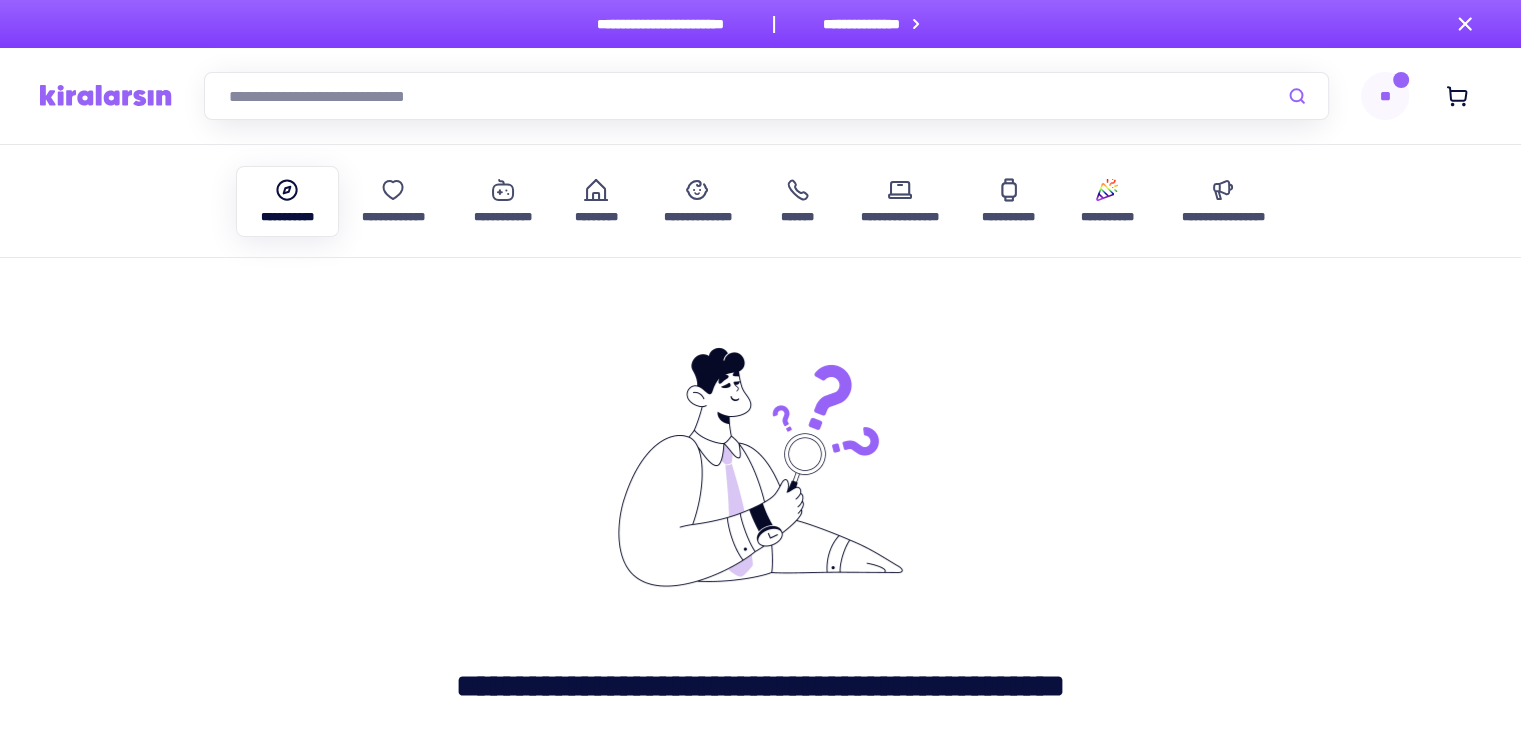 click at bounding box center [288, 190] 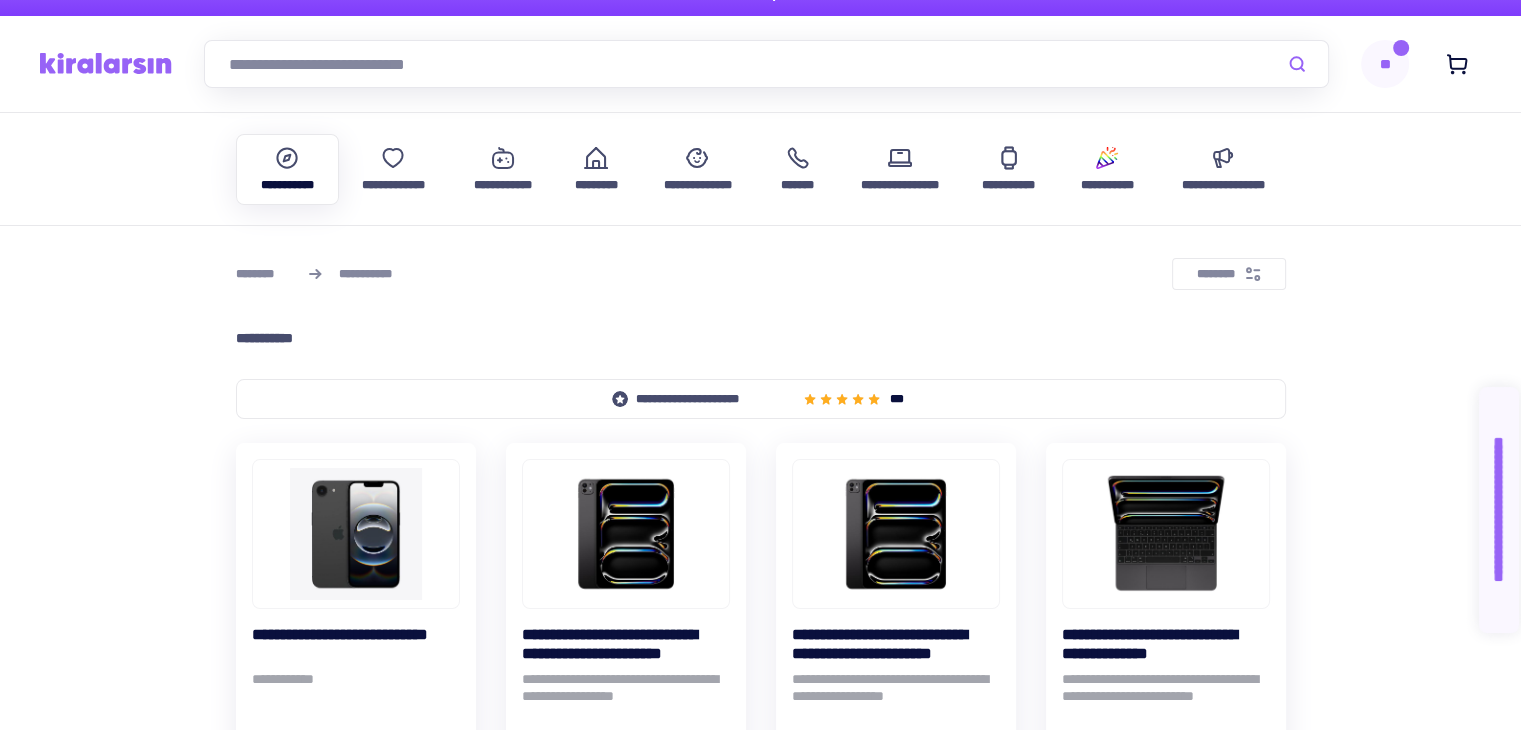 scroll, scrollTop: 0, scrollLeft: 0, axis: both 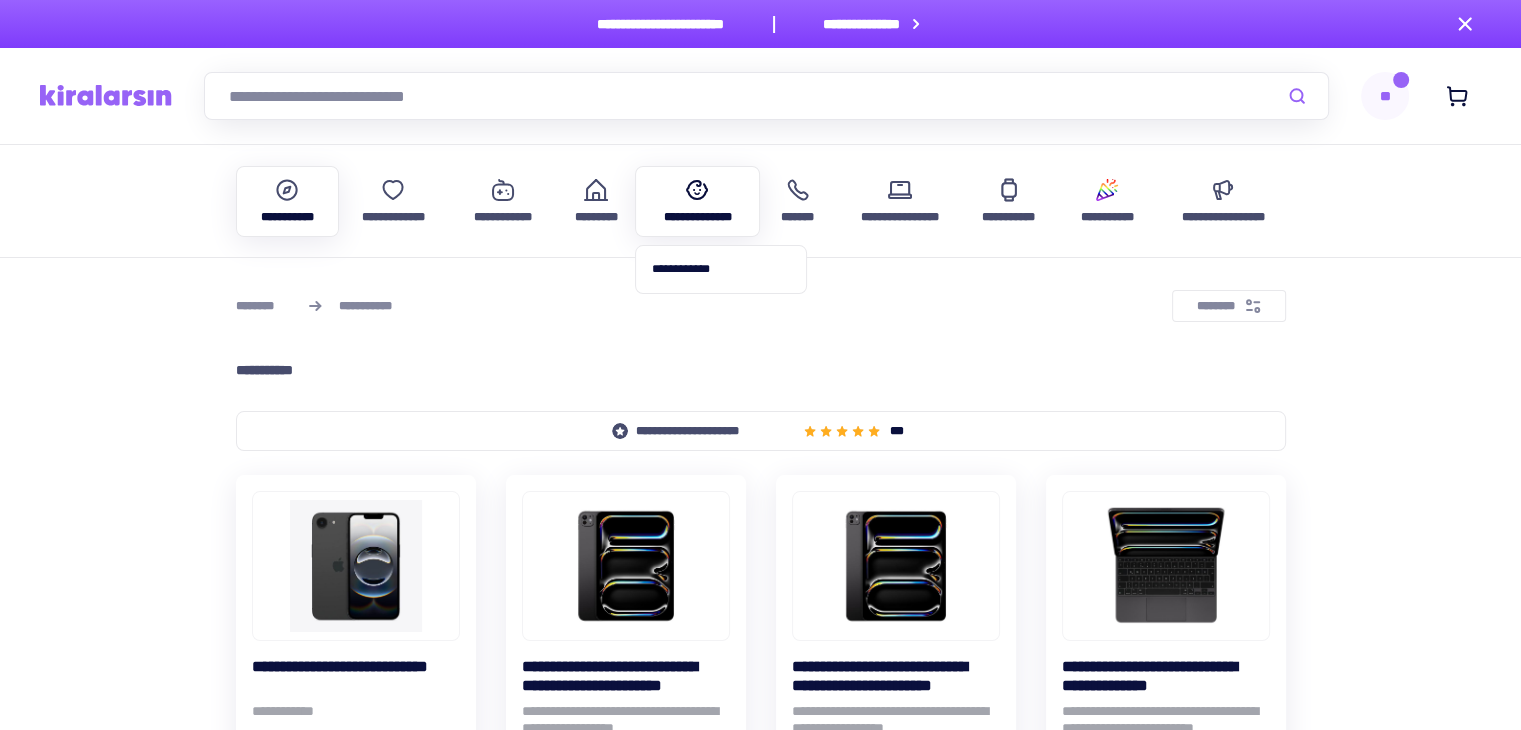 click at bounding box center [698, 190] 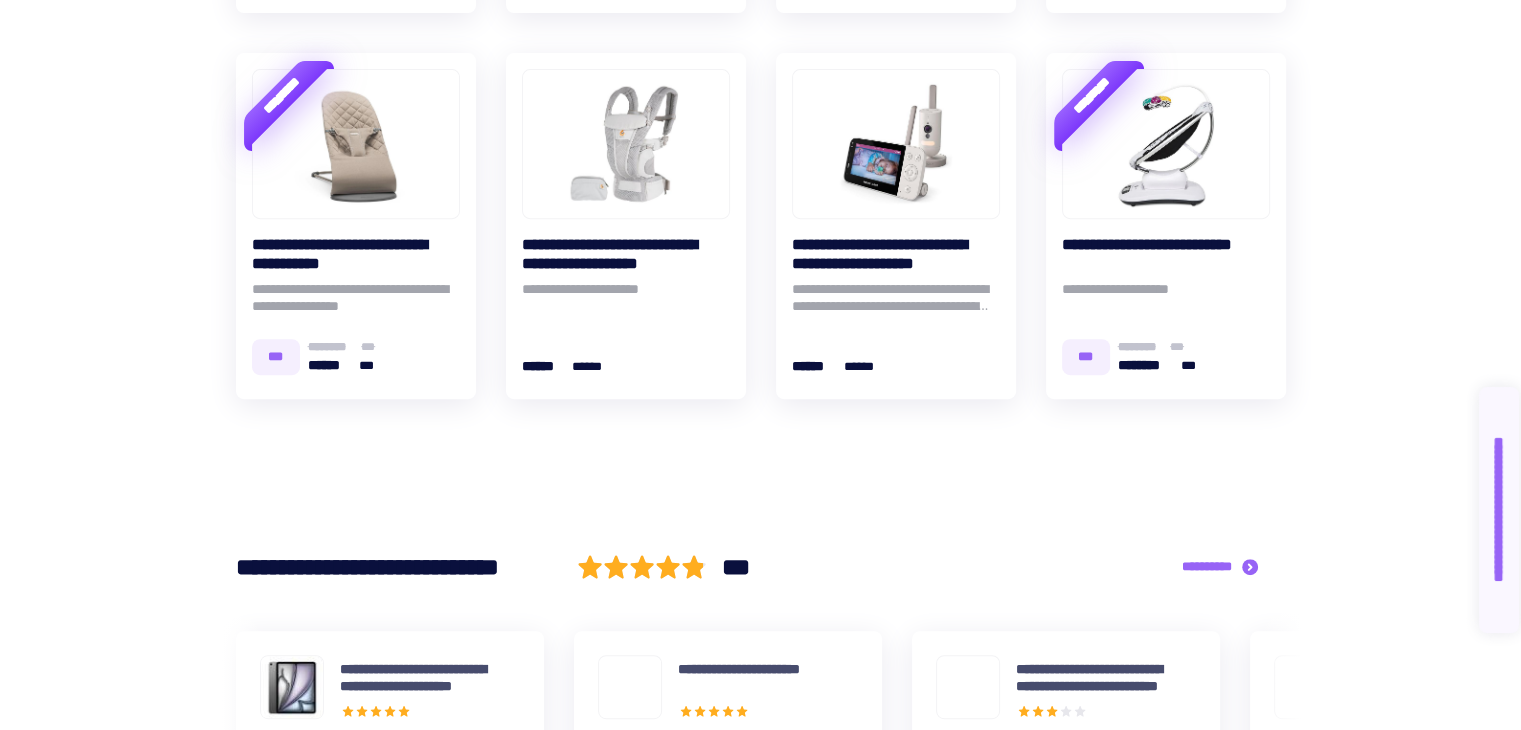 scroll, scrollTop: 900, scrollLeft: 0, axis: vertical 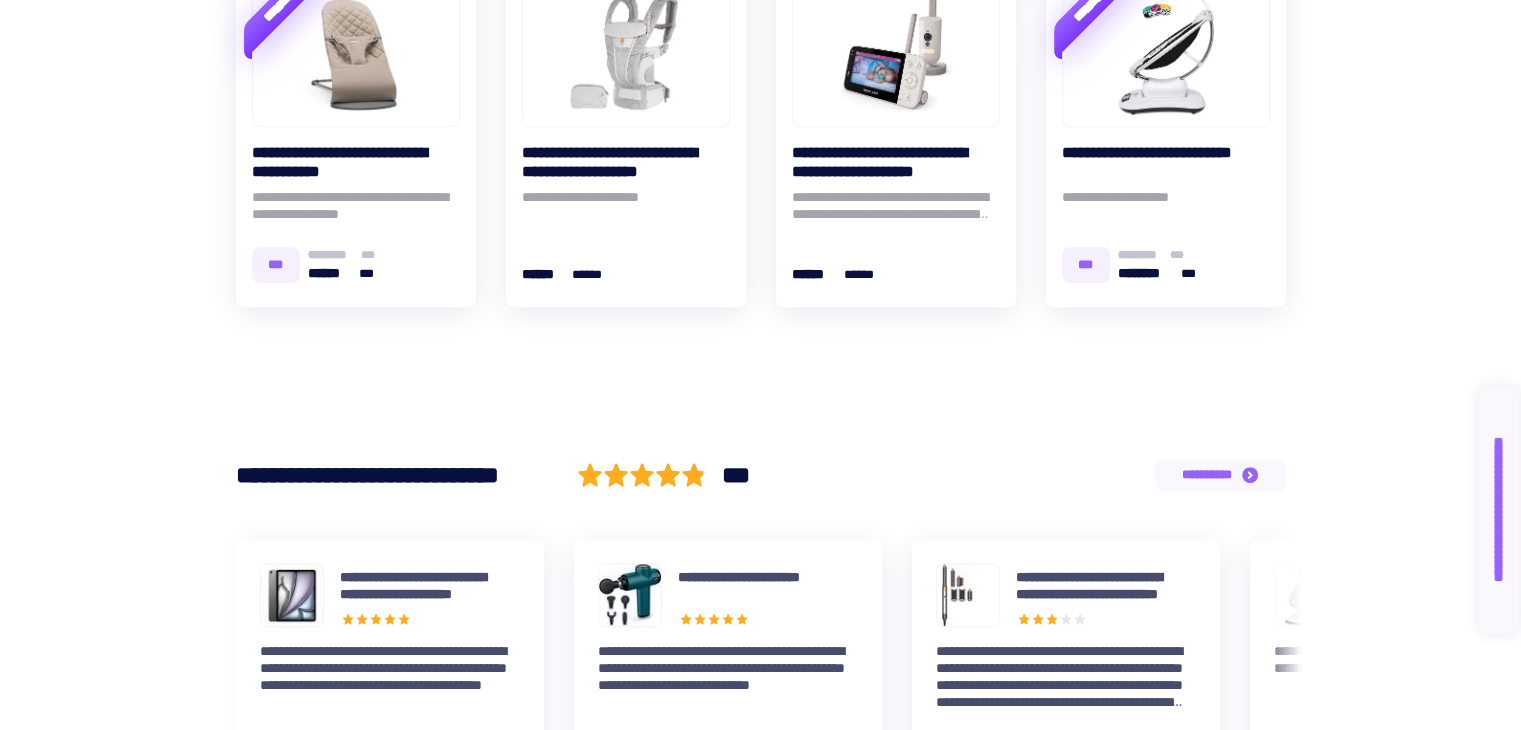 click on "**********" at bounding box center (1220, 475) 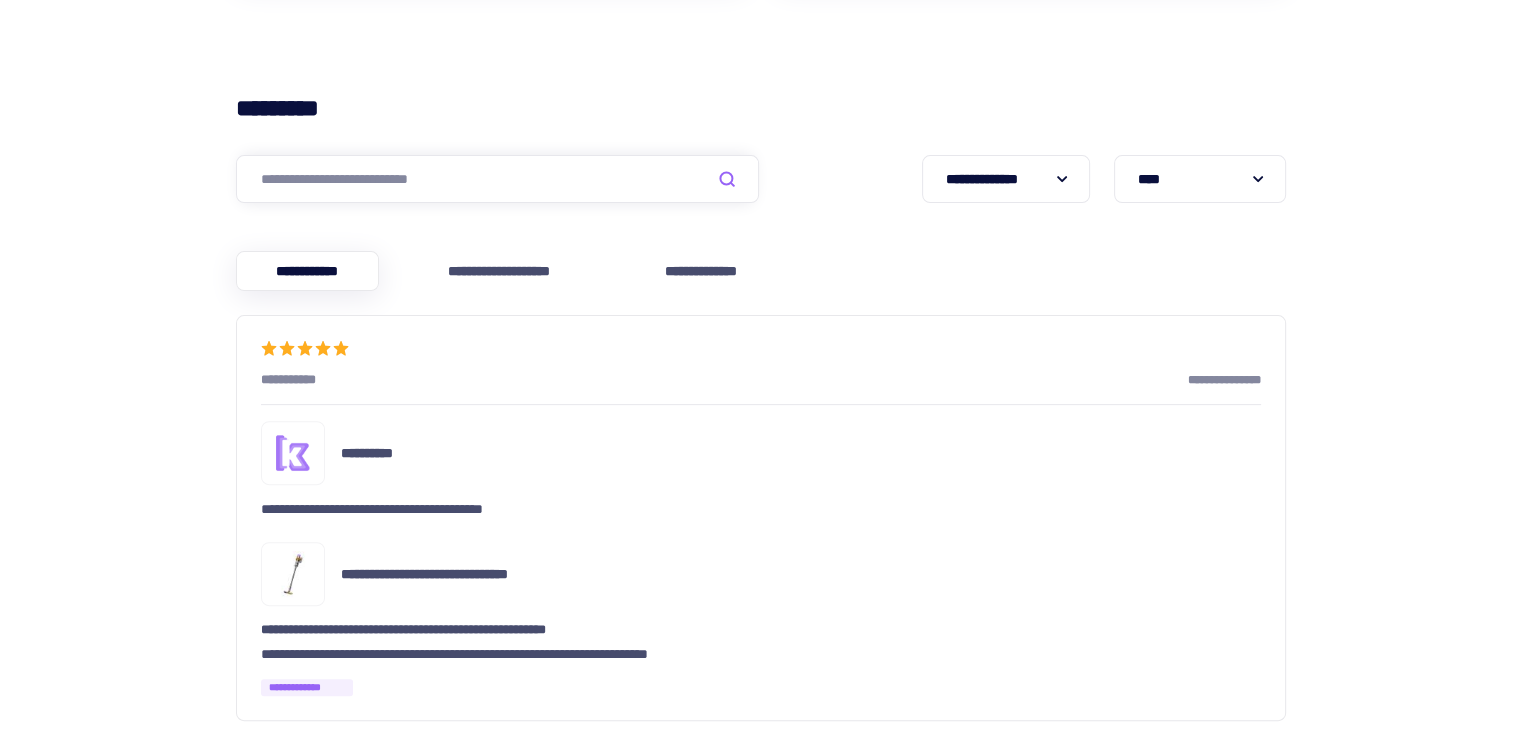 scroll, scrollTop: 800, scrollLeft: 0, axis: vertical 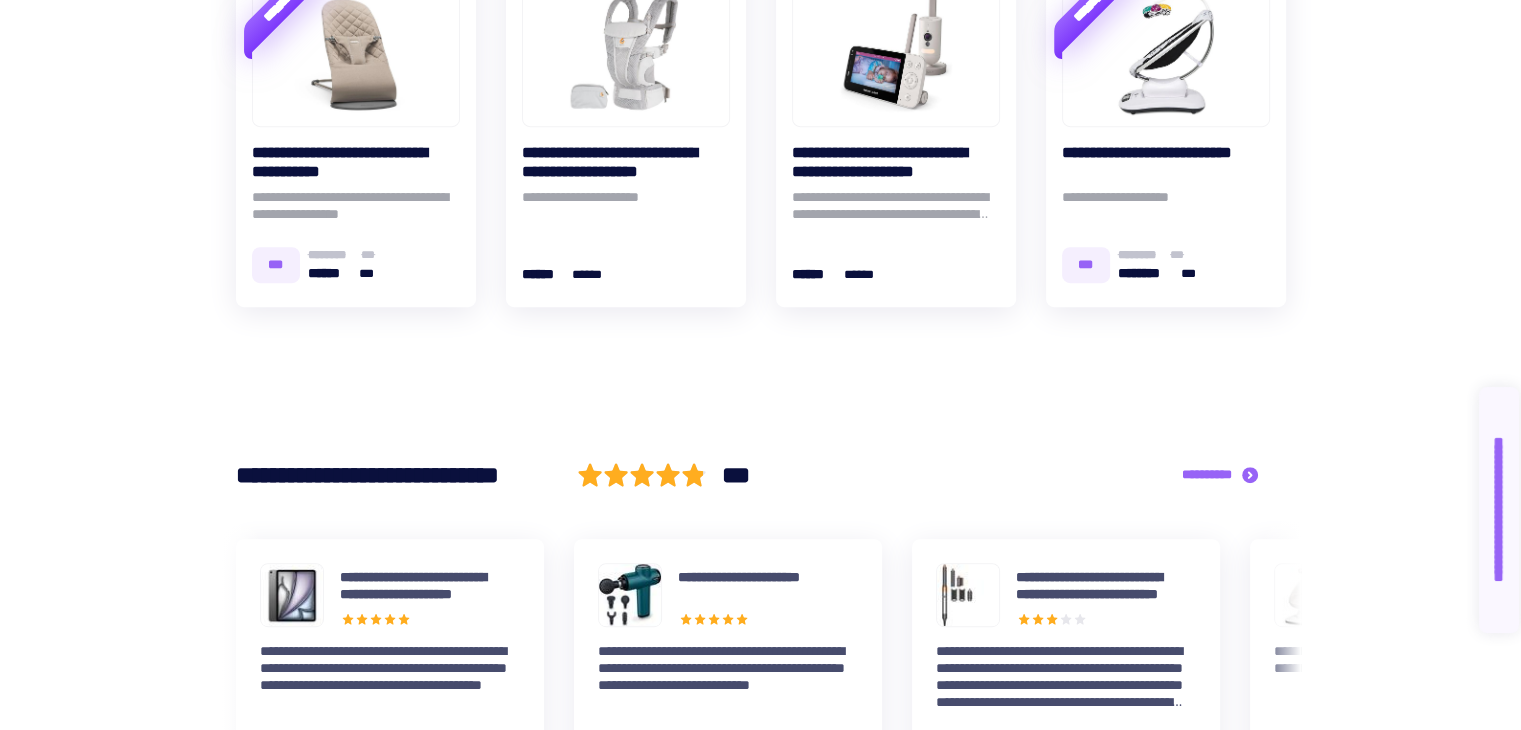 click on "**********" at bounding box center [760, 544] 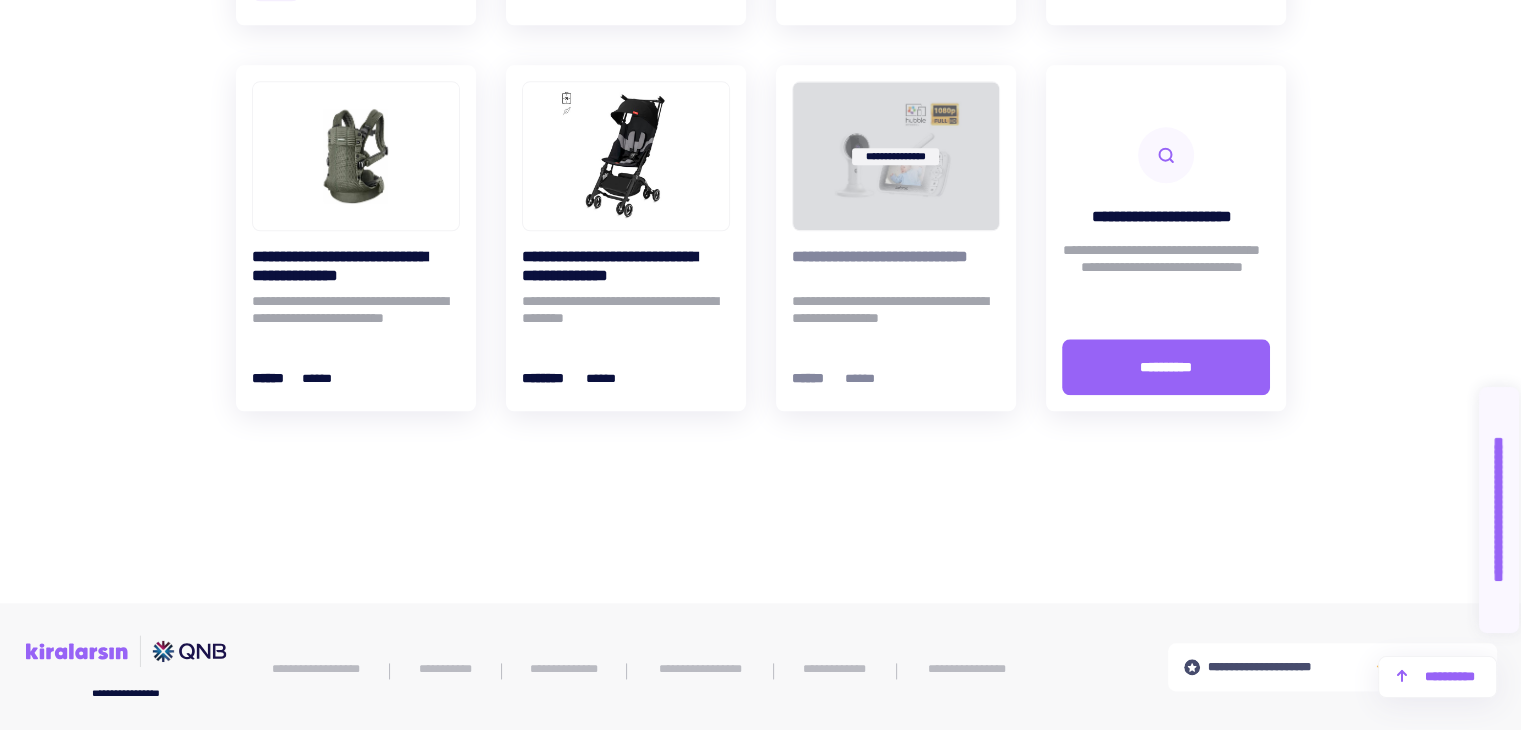 scroll, scrollTop: 2200, scrollLeft: 0, axis: vertical 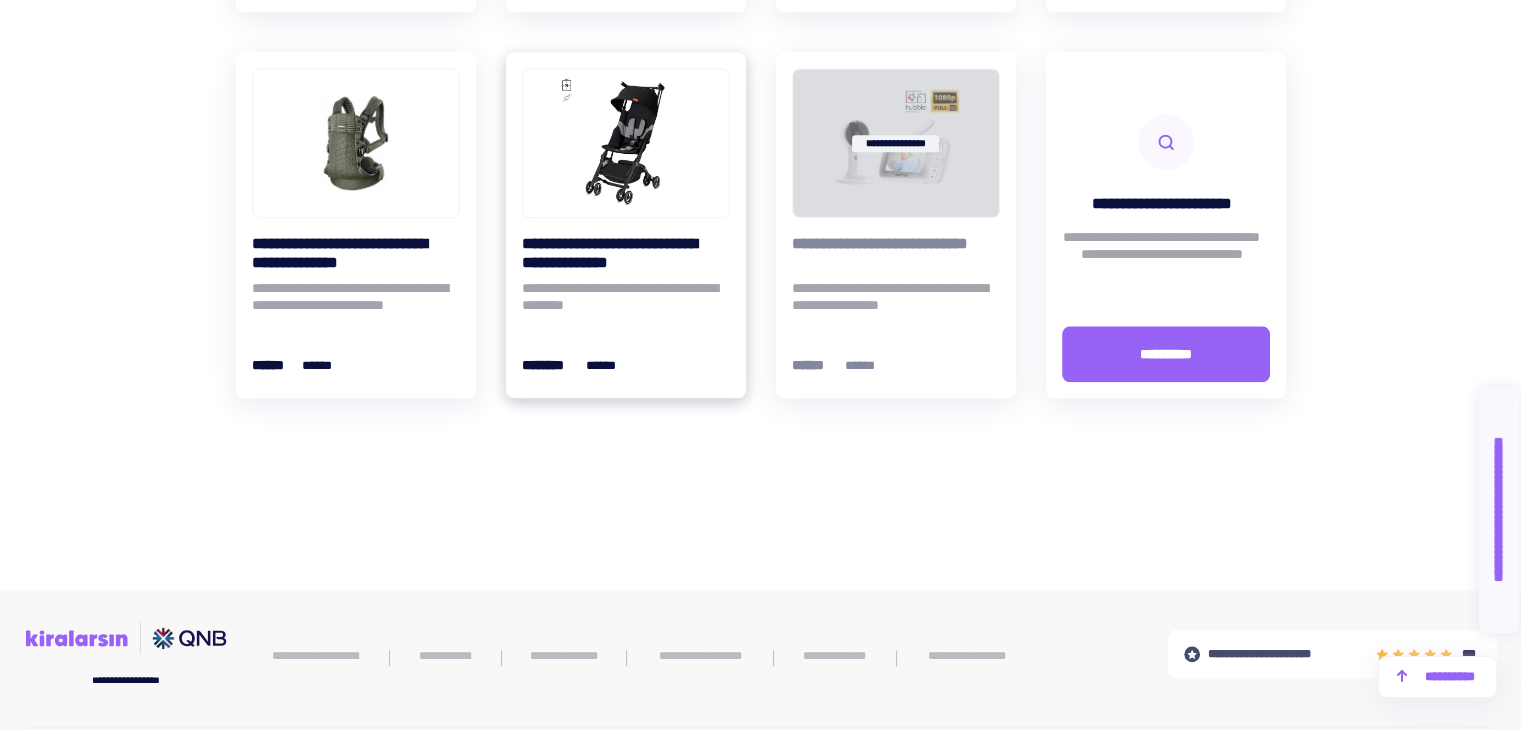 click on "**********" at bounding box center [622, 253] 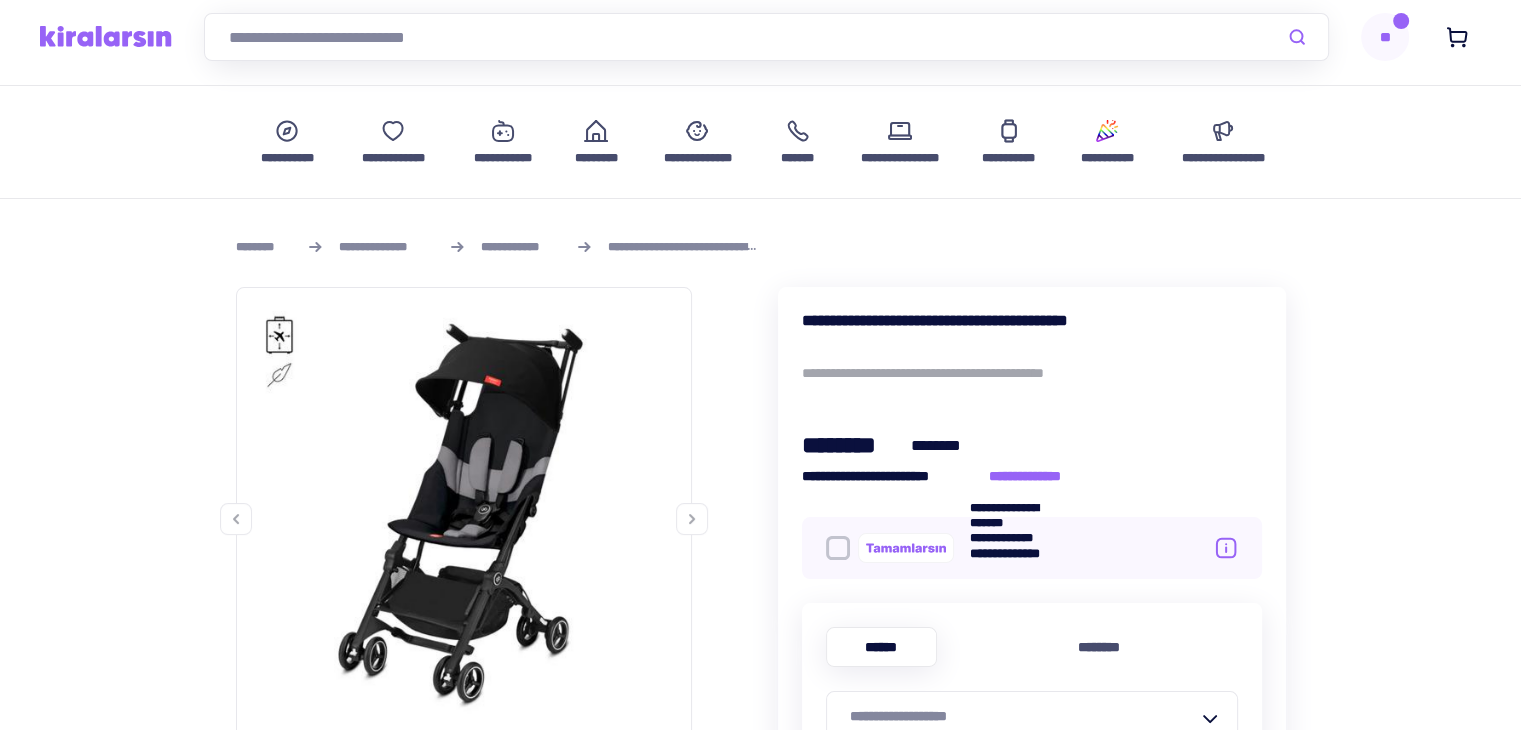 scroll, scrollTop: 0, scrollLeft: 0, axis: both 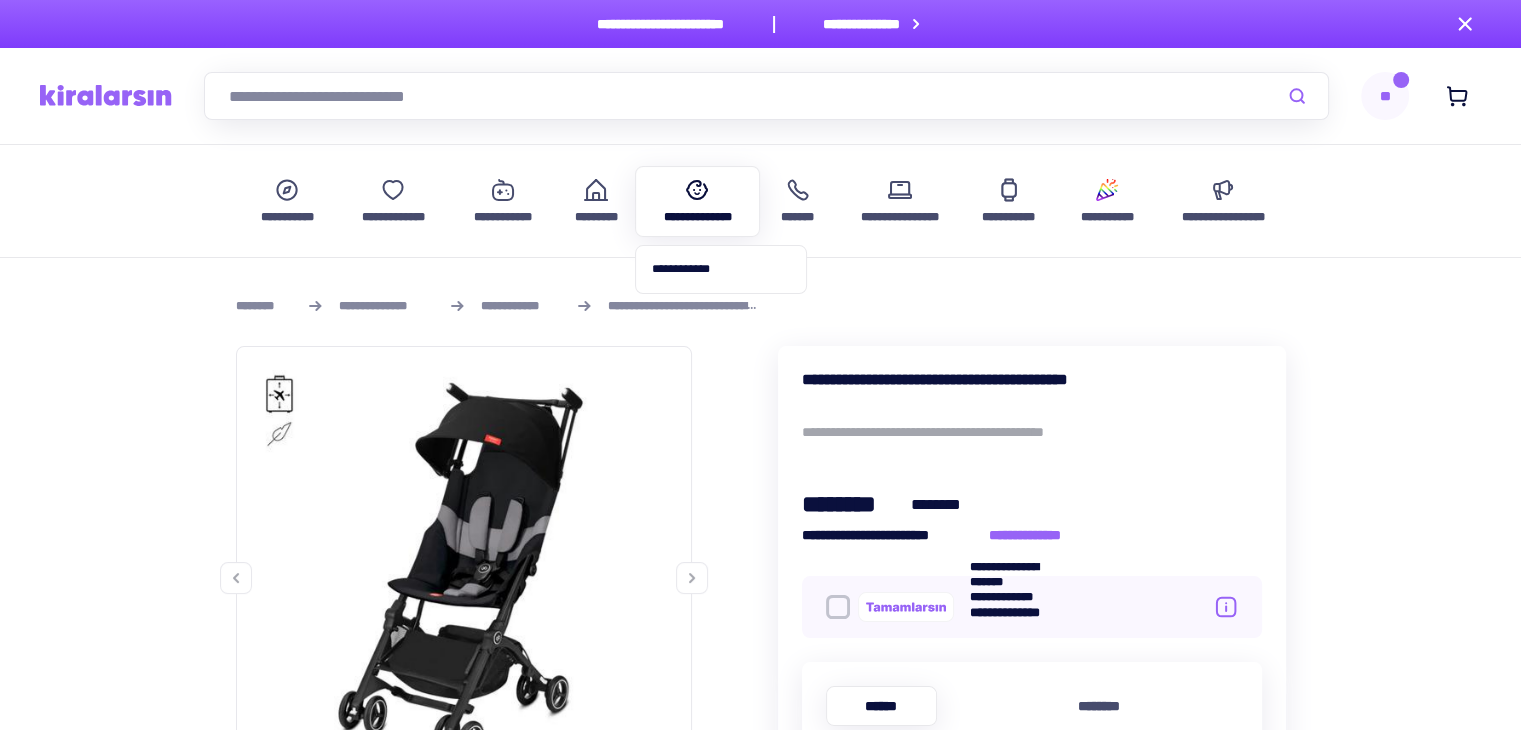 click on "**********" at bounding box center (698, 201) 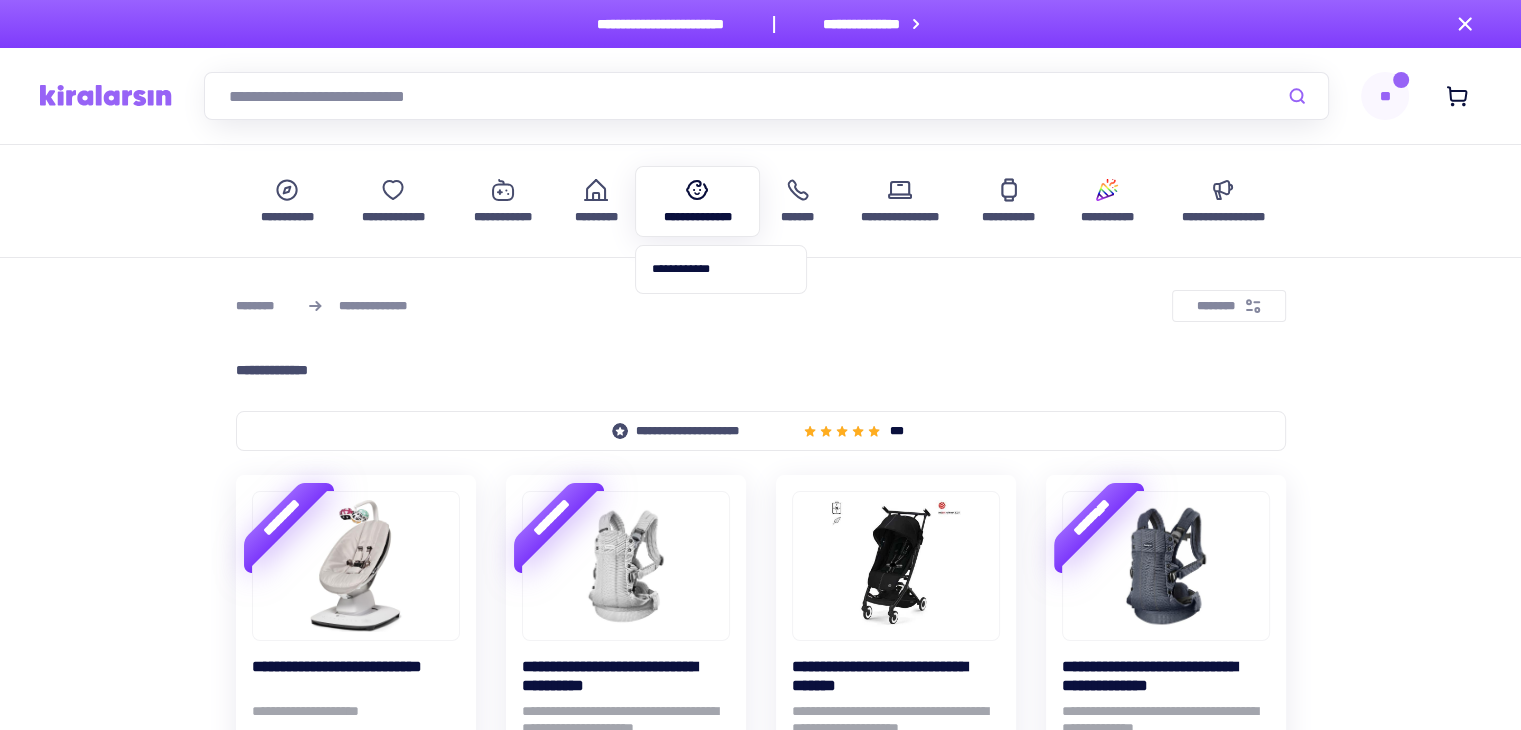 click on "**********" at bounding box center [698, 217] 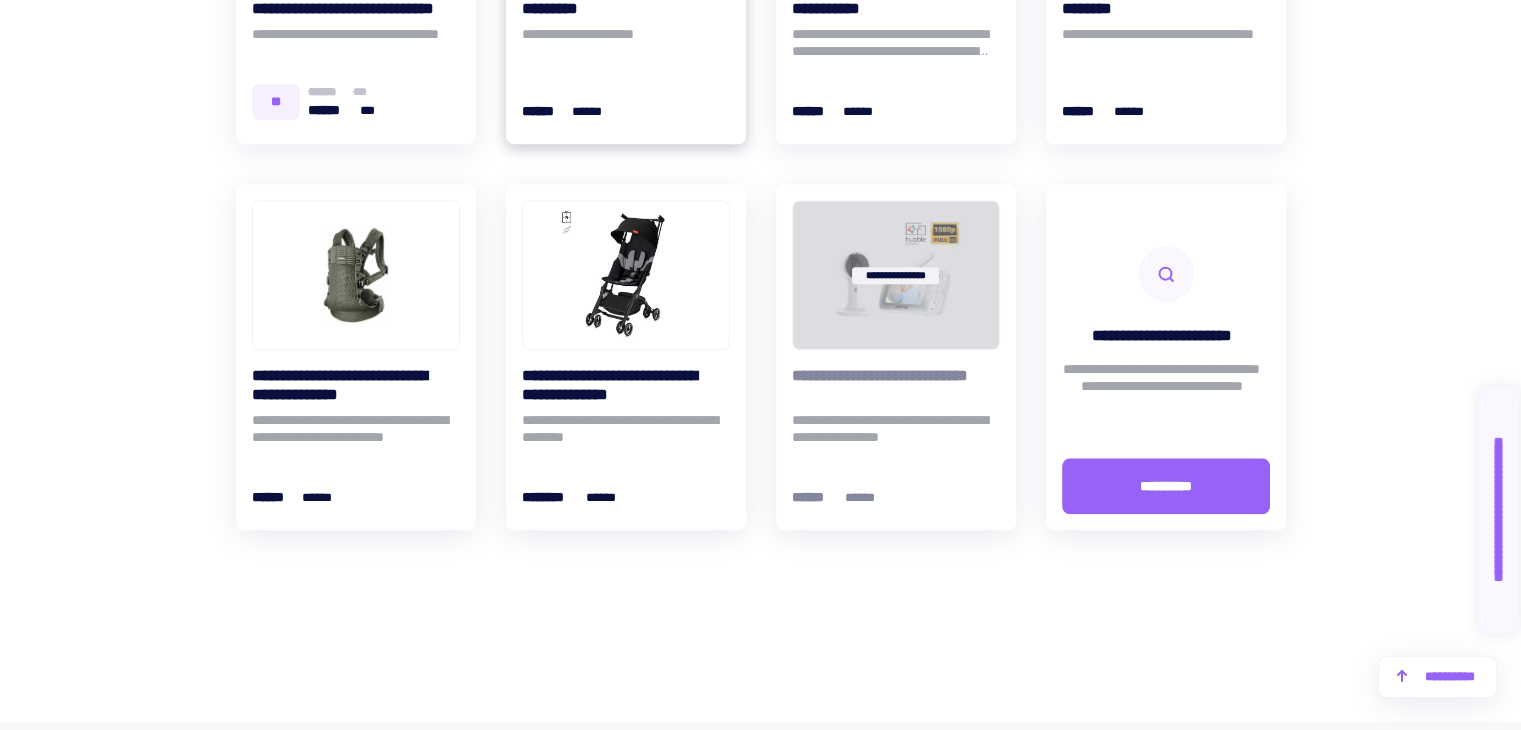 scroll, scrollTop: 2200, scrollLeft: 0, axis: vertical 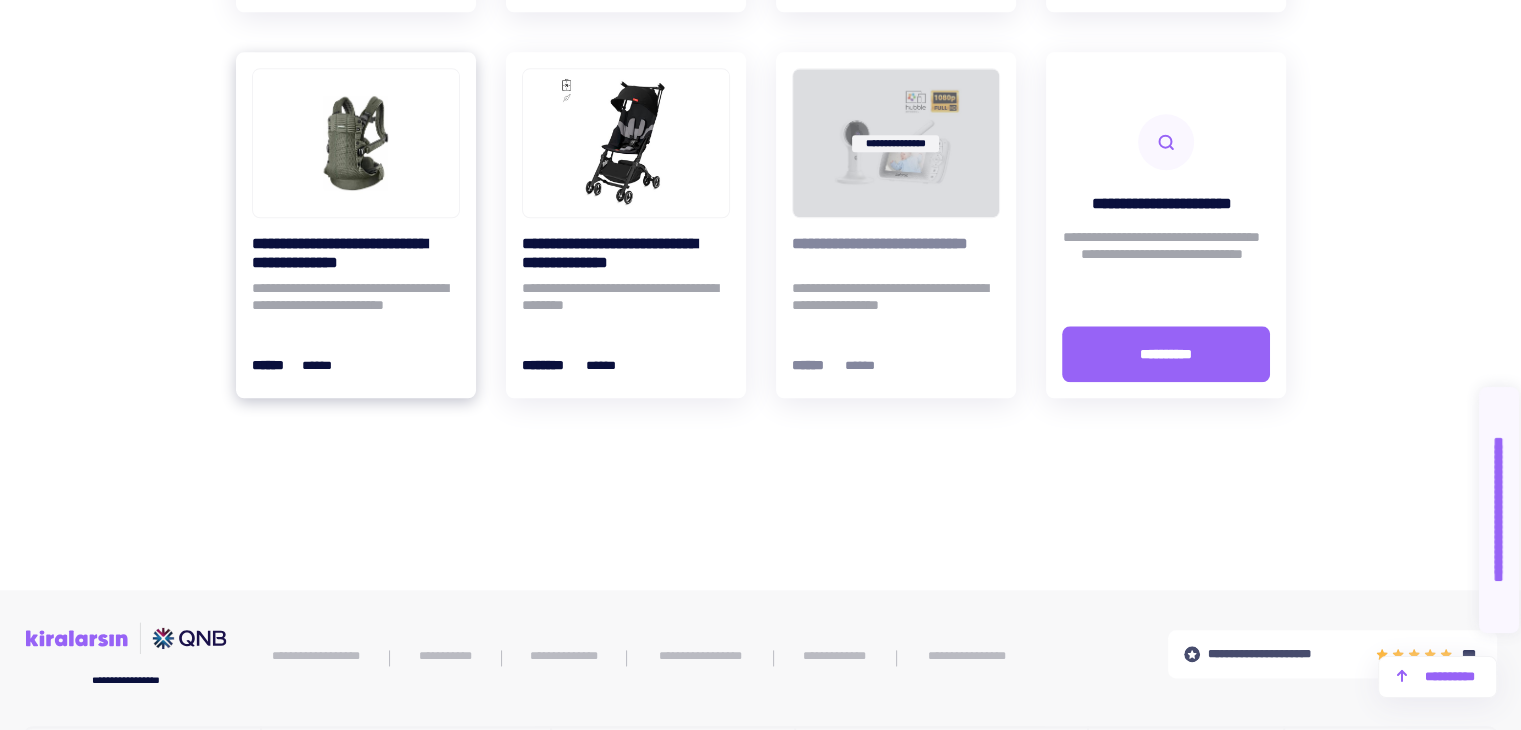 click on "**********" at bounding box center (356, 300) 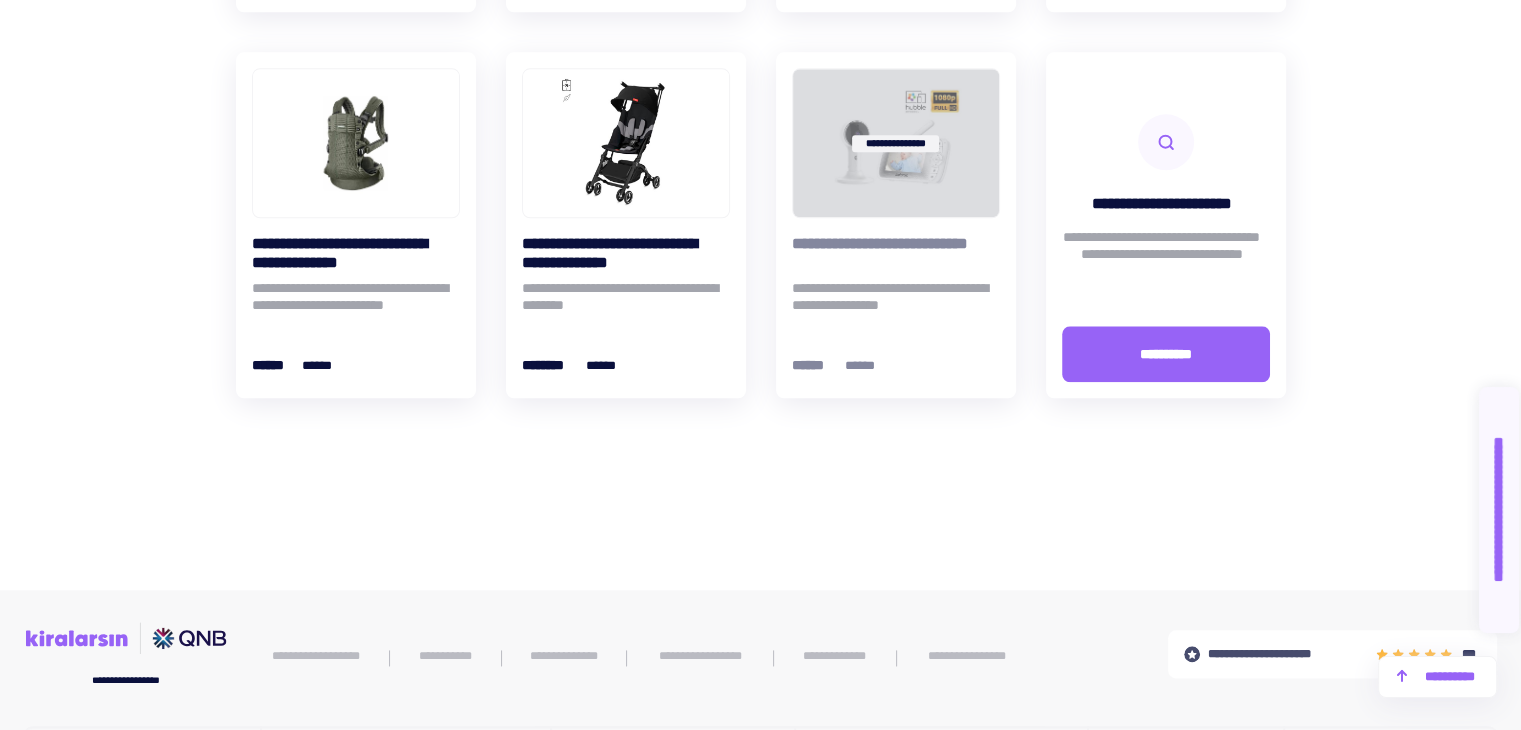 scroll, scrollTop: 0, scrollLeft: 0, axis: both 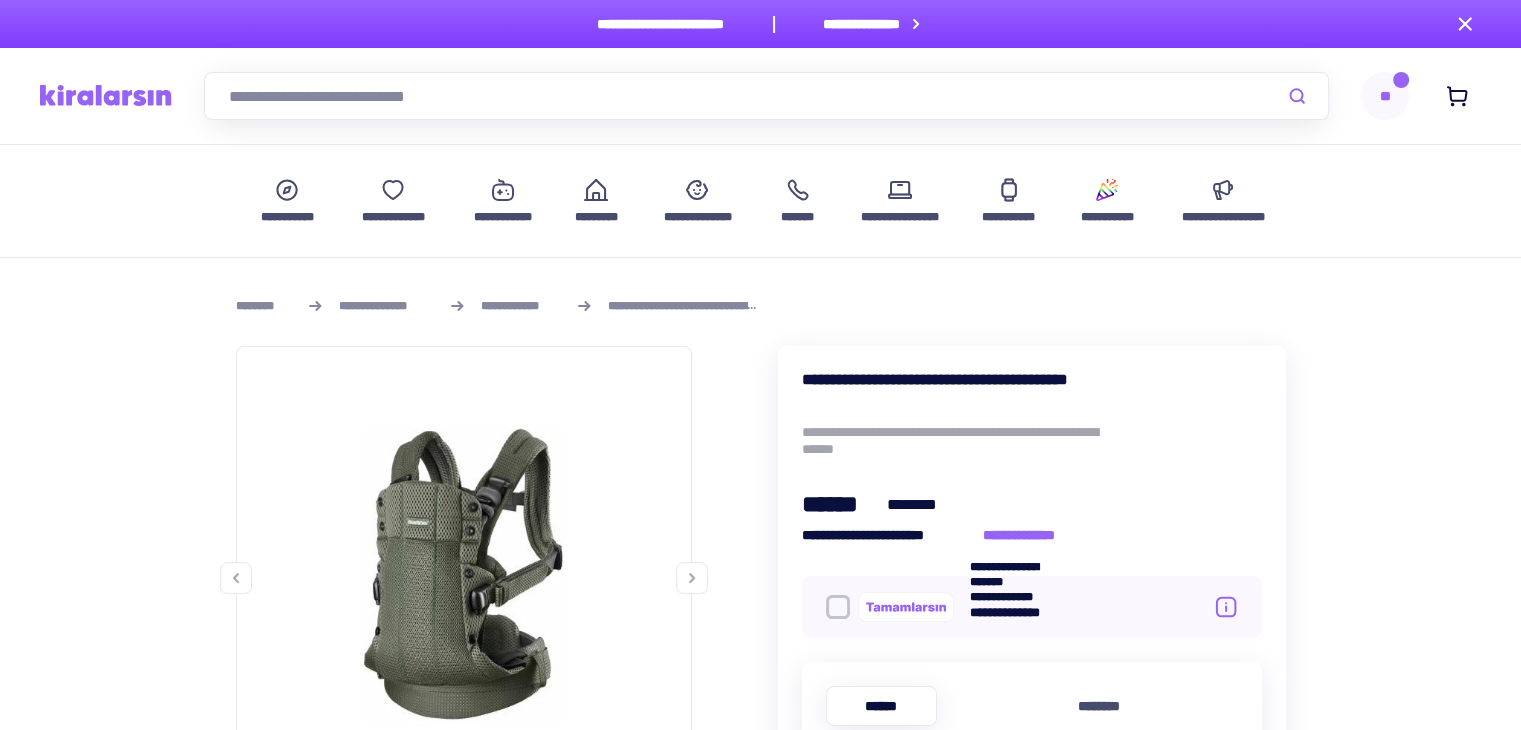 click on "**********" at bounding box center (760, 1328) 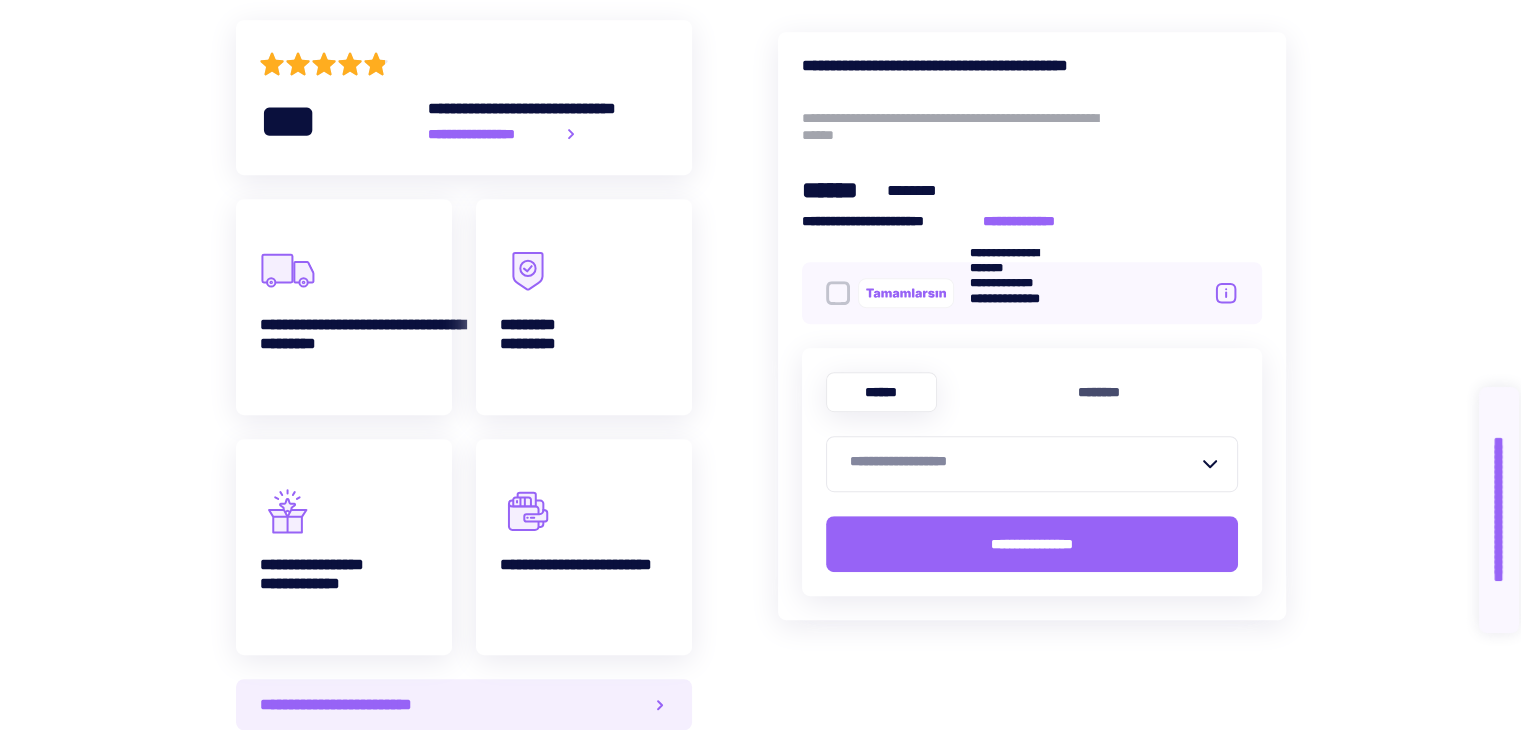 scroll, scrollTop: 700, scrollLeft: 0, axis: vertical 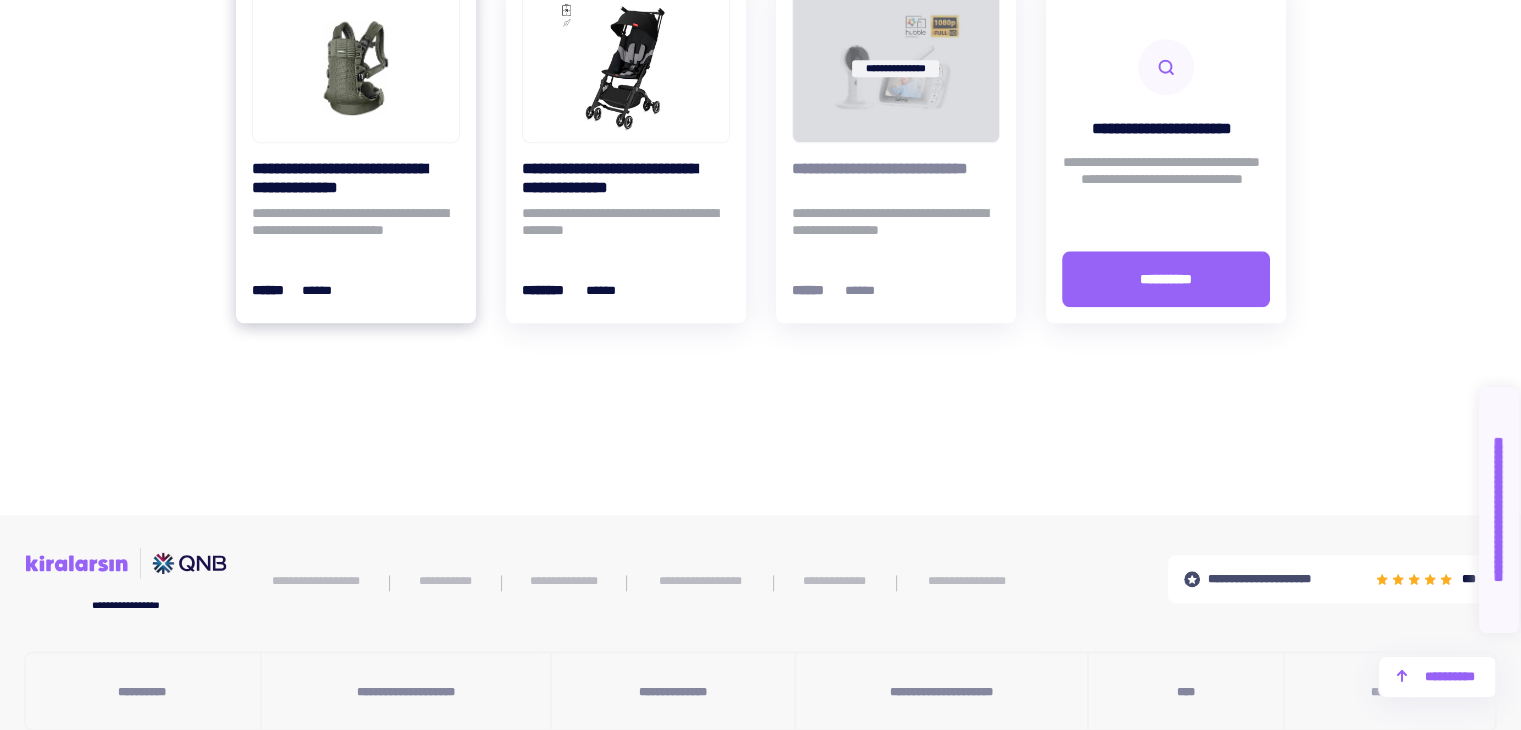 click on "**********" at bounding box center (356, 225) 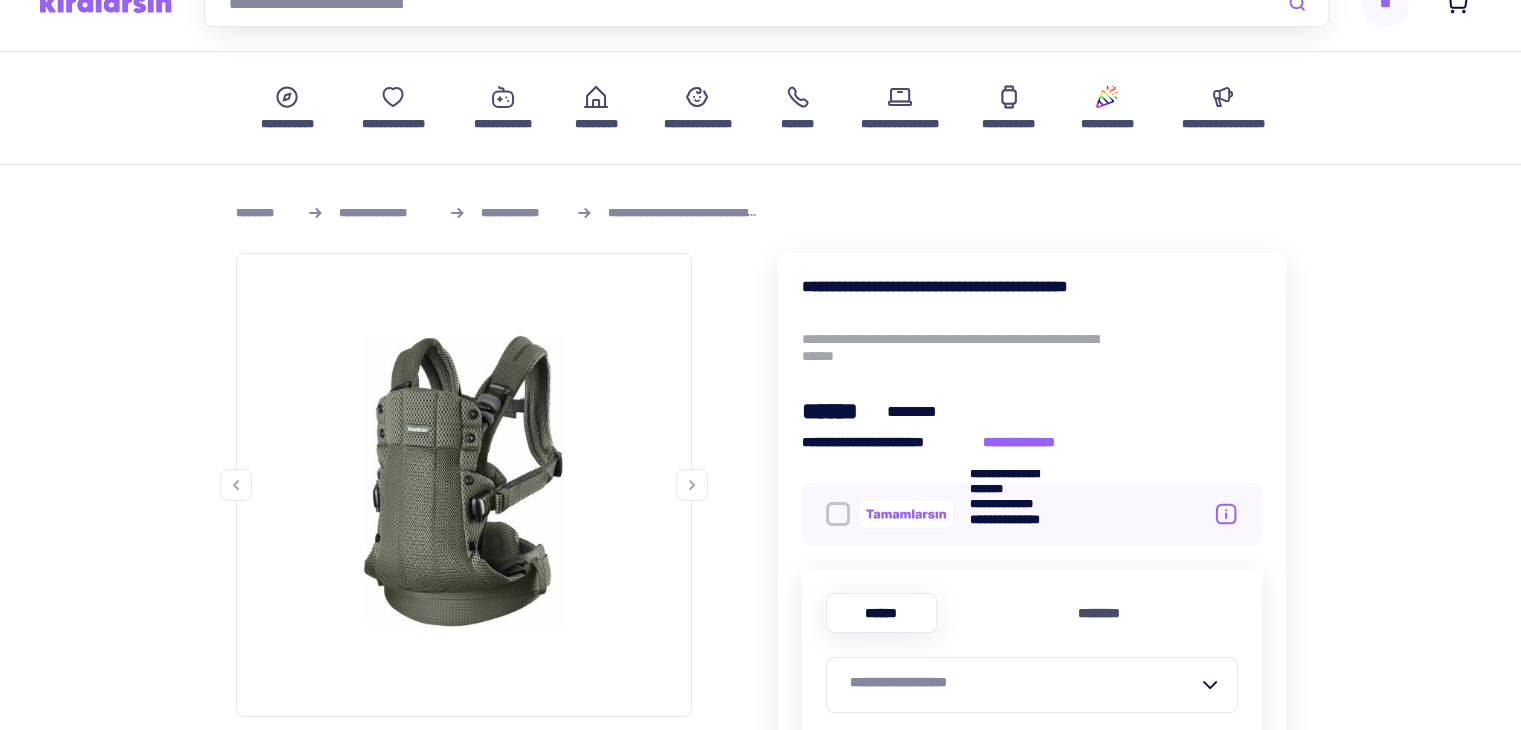 scroll, scrollTop: 0, scrollLeft: 0, axis: both 